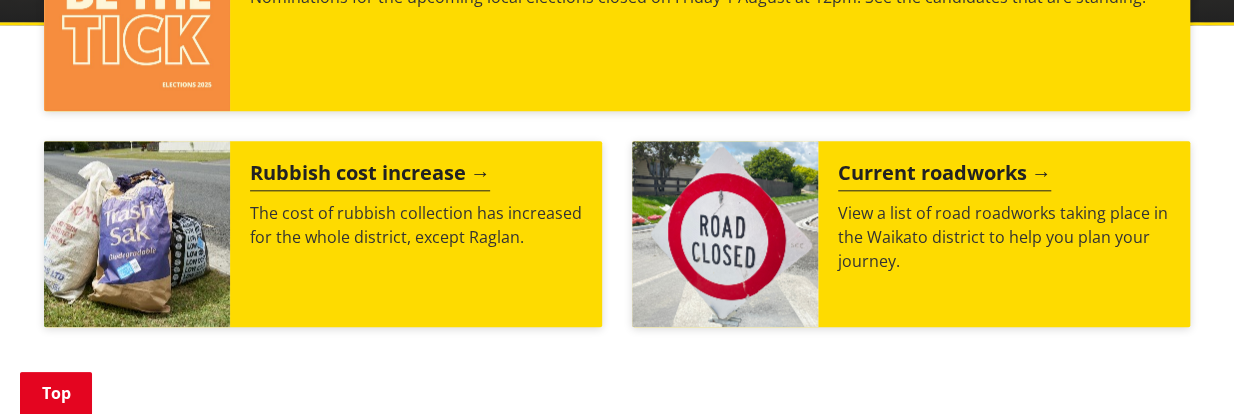 scroll, scrollTop: 818, scrollLeft: 0, axis: vertical 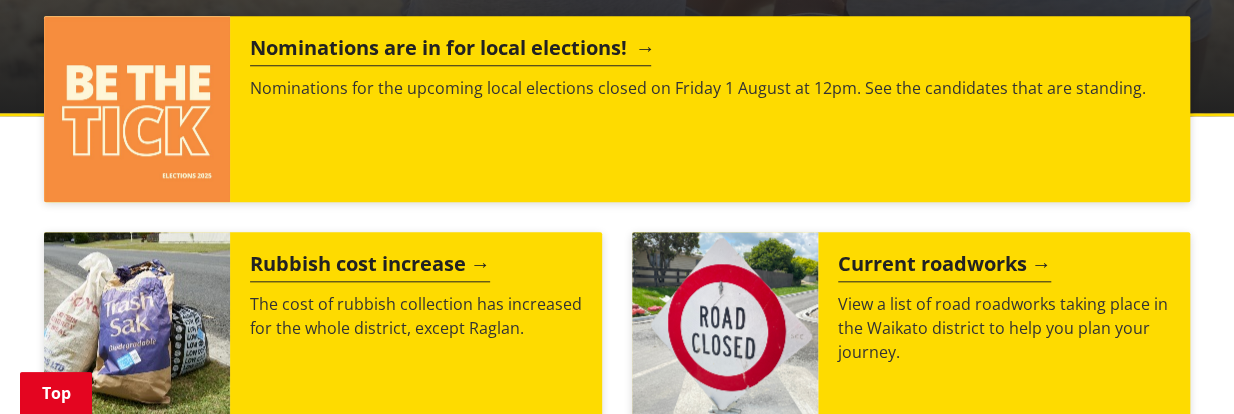 click on "Nominations are in for local elections!
Nominations for the upcoming local elections closed on Friday [DATE] at 12pm. See the candidates that are standing." at bounding box center [710, 109] 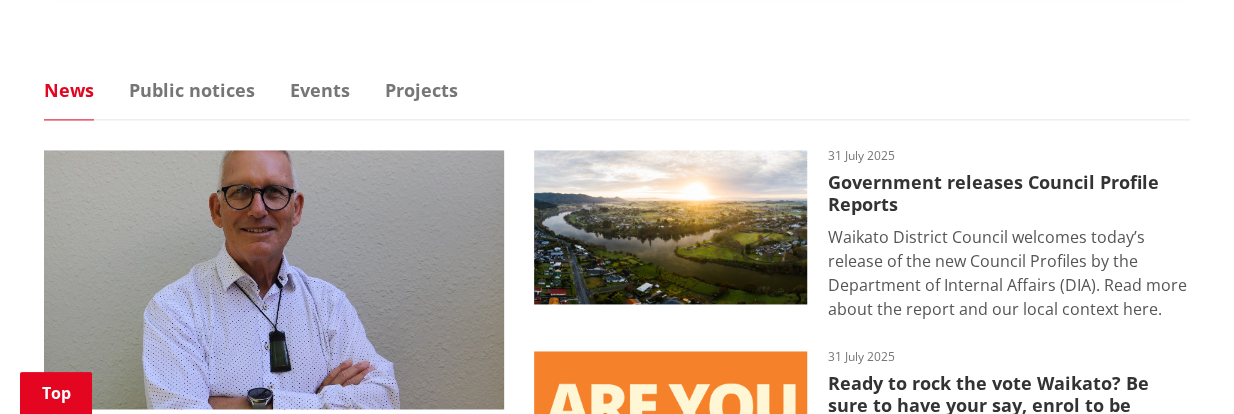 scroll, scrollTop: 1272, scrollLeft: 0, axis: vertical 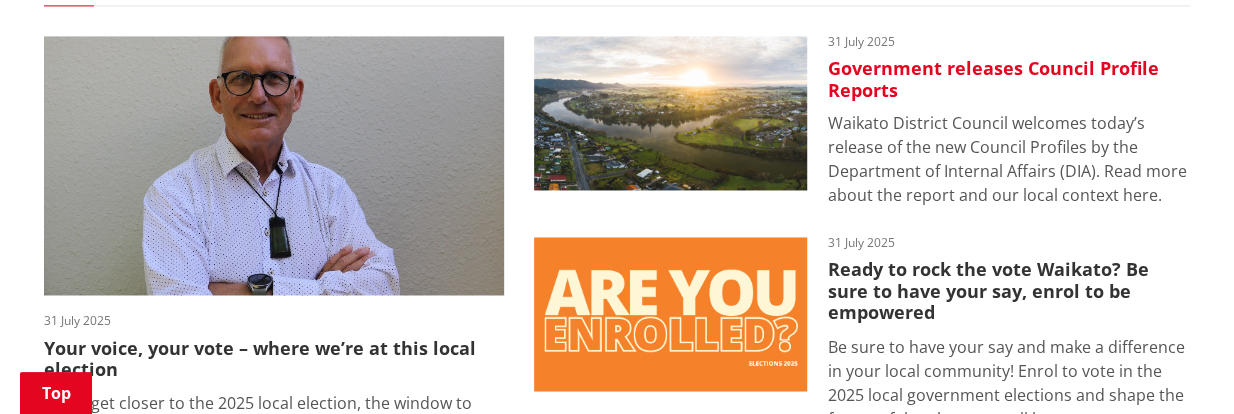 click on "31 July 2025
Government releases Council Profile Reports
Waikato District Council welcomes today’s release of the new Council Profiles by the Department of Internal Affairs (DIA).  Read more about the report and our local context here." at bounding box center [998, 121] 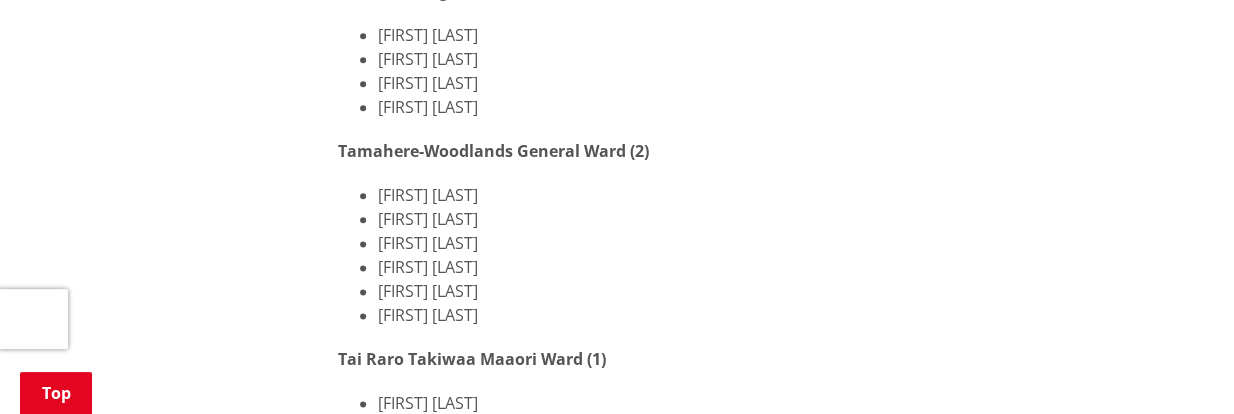 scroll, scrollTop: 1090, scrollLeft: 0, axis: vertical 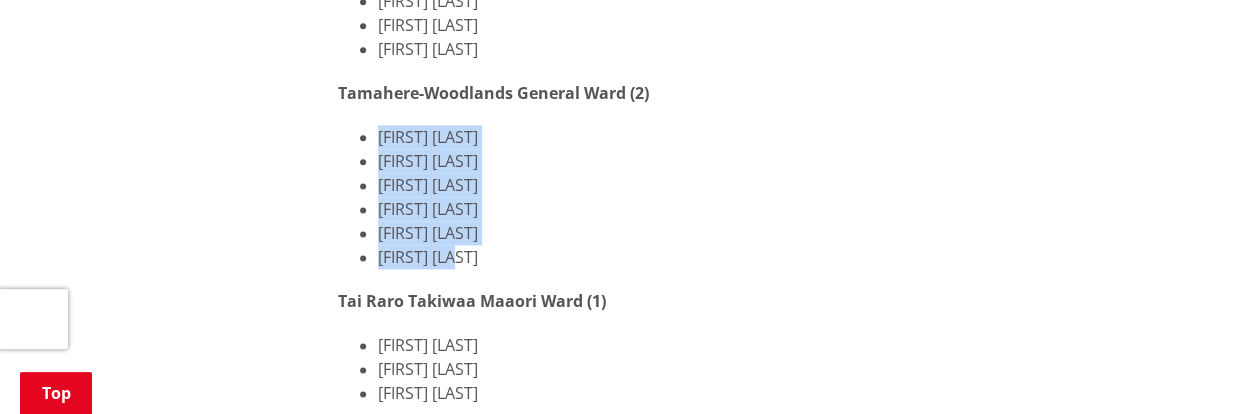 drag, startPoint x: 492, startPoint y: 254, endPoint x: 379, endPoint y: 143, distance: 158.39824 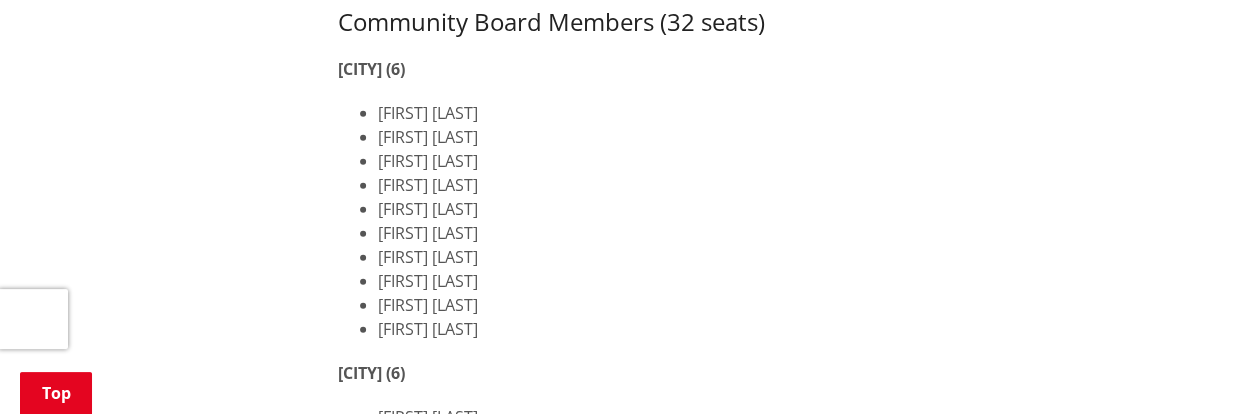 scroll, scrollTop: 2181, scrollLeft: 0, axis: vertical 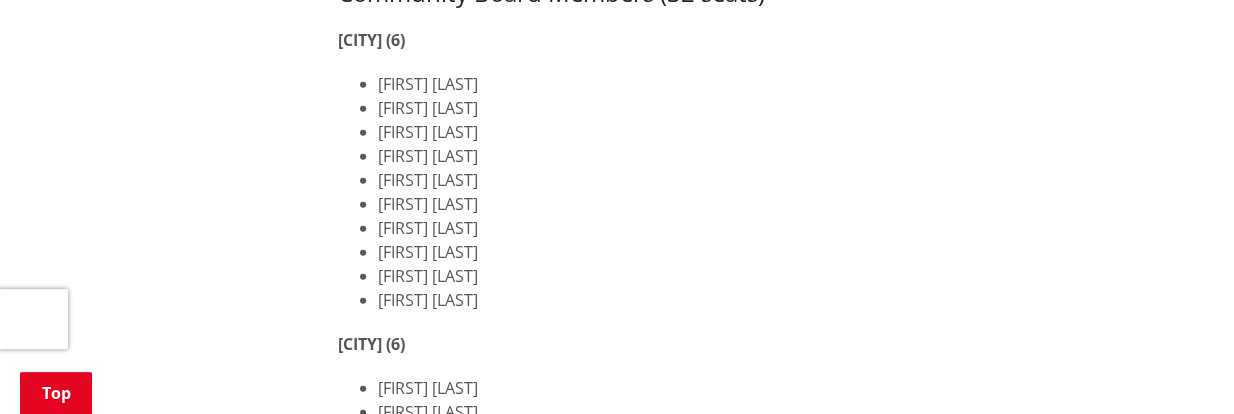 drag, startPoint x: 520, startPoint y: 302, endPoint x: 368, endPoint y: 176, distance: 197.43353 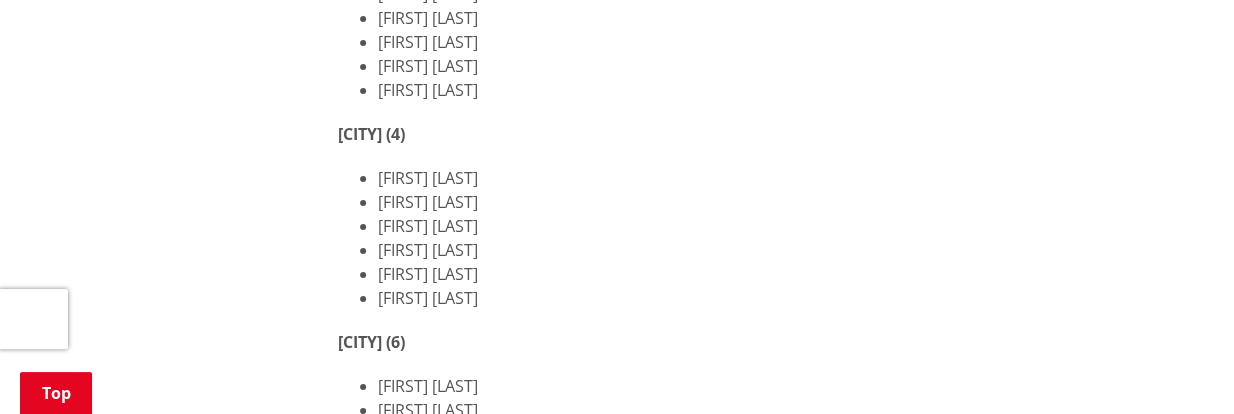 scroll, scrollTop: 3000, scrollLeft: 0, axis: vertical 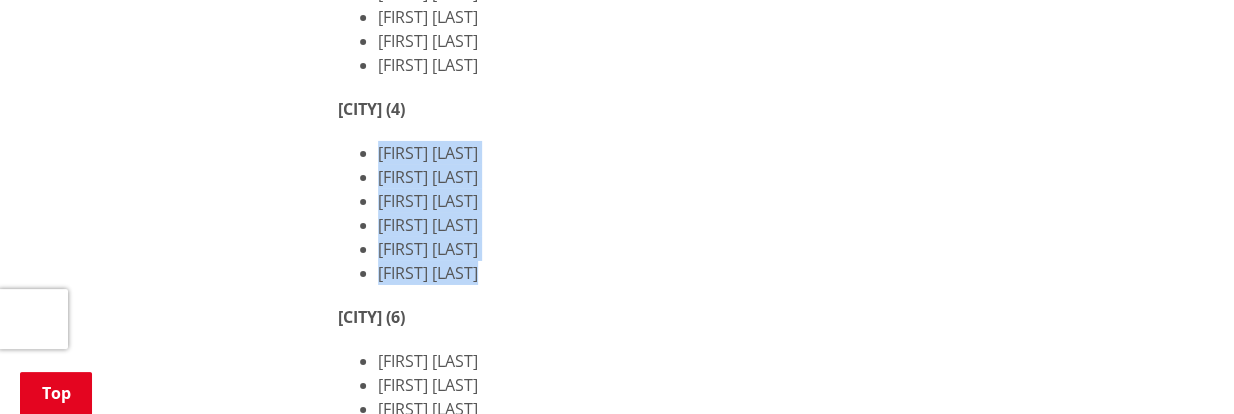 drag, startPoint x: 493, startPoint y: 260, endPoint x: 377, endPoint y: 155, distance: 156.46405 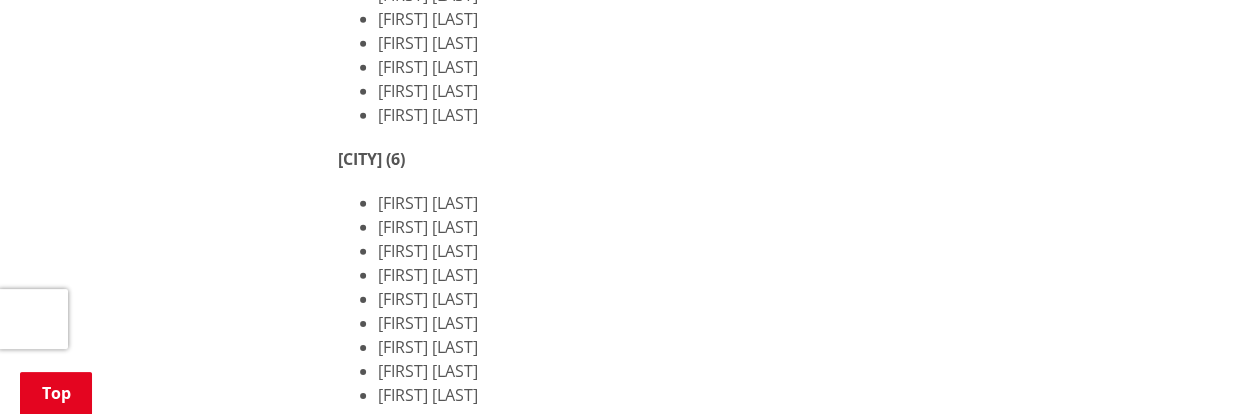 scroll, scrollTop: 2727, scrollLeft: 0, axis: vertical 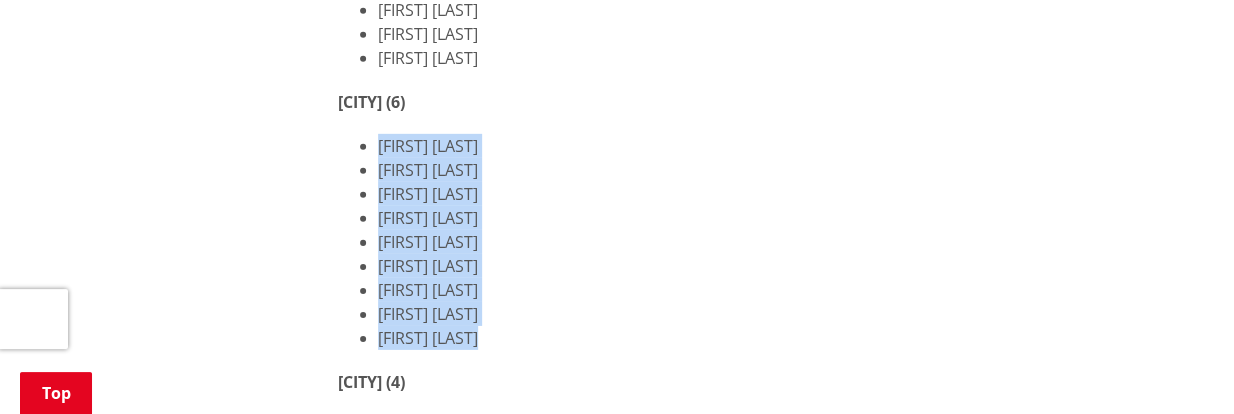 drag, startPoint x: 499, startPoint y: 335, endPoint x: 374, endPoint y: 151, distance: 222.44325 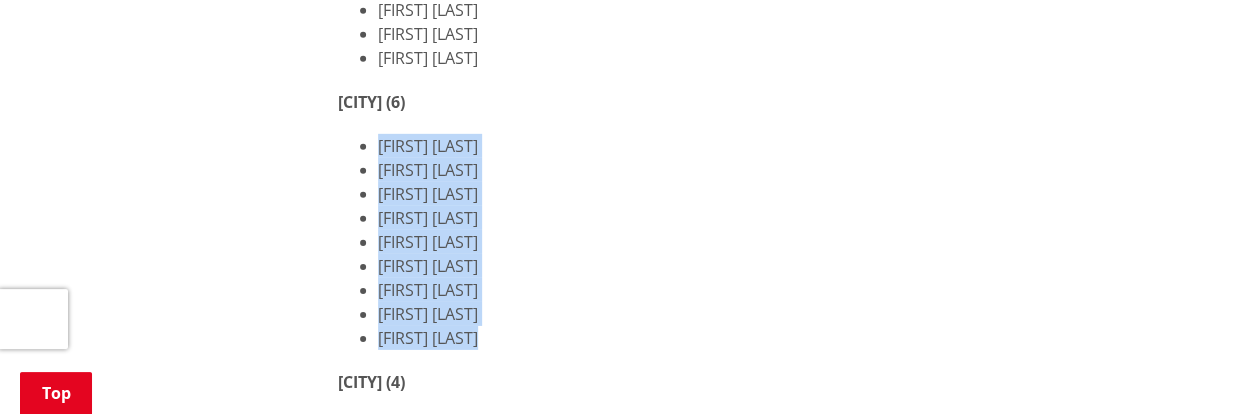 click on "Community Board Members (32 seats)  Huntly (6)  Joy Tengu Phil Amos Jamie Parker Frank McInally Angela Floyed Lafoaluga Sakaria Sasha McGaughran Eden Wawatai Tracy Jones Jasdeepak Sandhu Ngāruawāhia (6) Dianne Firth Kiri-Kahurangi Morgan Ganga Sudhan Jack Ayers Angela Parquist Alicia Sunnex Venessa Rice Dale-Maree Morgan Steve Hutt Keryn Hooker Raglan (6)  Ross Wallis Nick Pearce Nicola Laboyrie Dennis Amoore Satnam Bains Peter Hampton Chris Rayner Eloise Rowe Jasmine Hunter Taupiri (4)  Rosemary Spragg Rebecca Lovell Sharnay Cocup-Hughes Shaun Munro Carl Akaroa Chris MacDonald Tuakau (6)  Richard Gee Christopher Betty Davendra Kumar David Henderson Grace Tema-Liapaneke Lee Watson Peter Coleman Rawhiti-Whenua Matena Ngataki Rural-Port Waikato (4)  North Subdivision (2)  Trish Murray Leah Fry South Subdivision (2)  Flee Coker-Grey Jo-Ann Townsend" at bounding box center [764, 227] 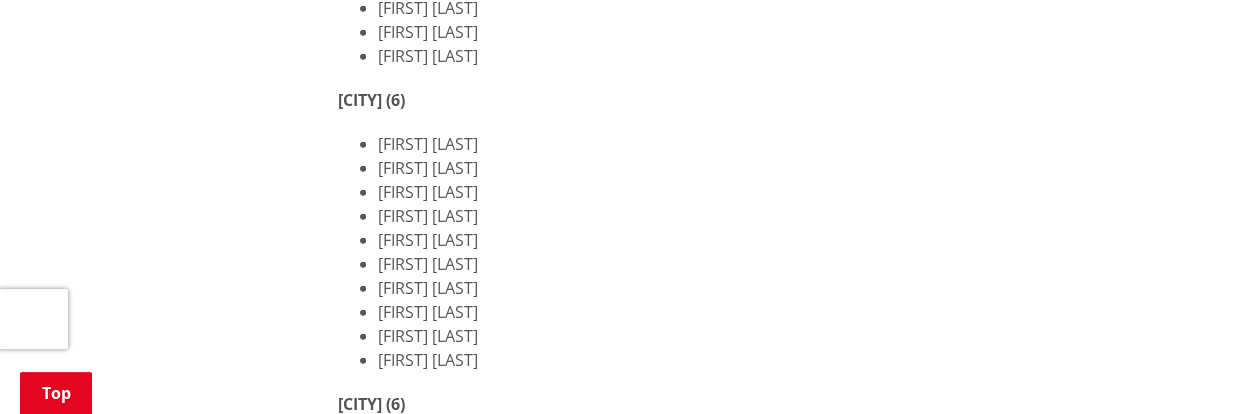 scroll, scrollTop: 2454, scrollLeft: 0, axis: vertical 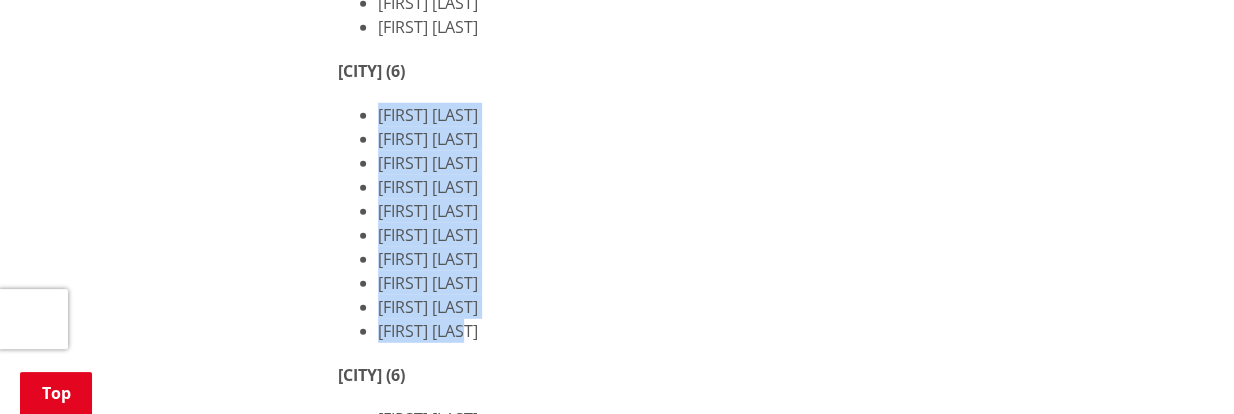 drag, startPoint x: 485, startPoint y: 330, endPoint x: 364, endPoint y: 109, distance: 251.95634 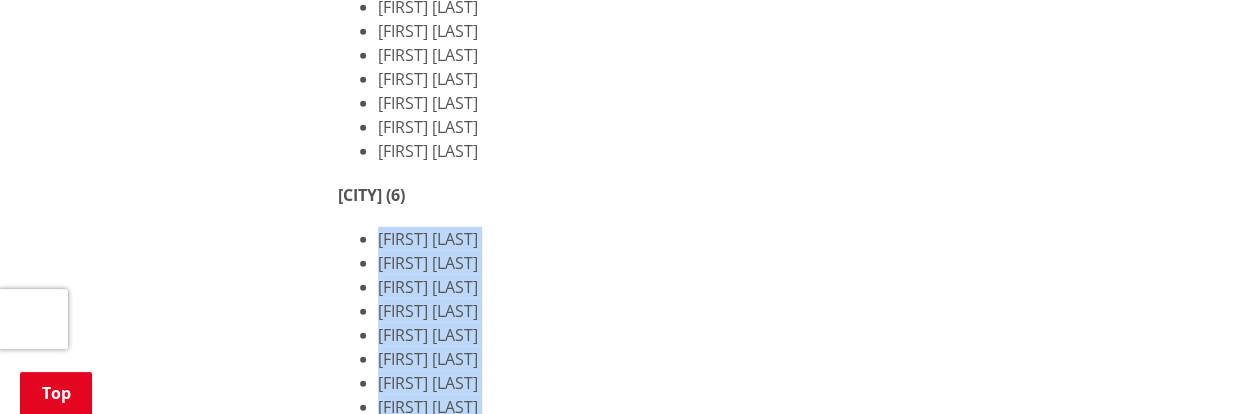 scroll, scrollTop: 2272, scrollLeft: 0, axis: vertical 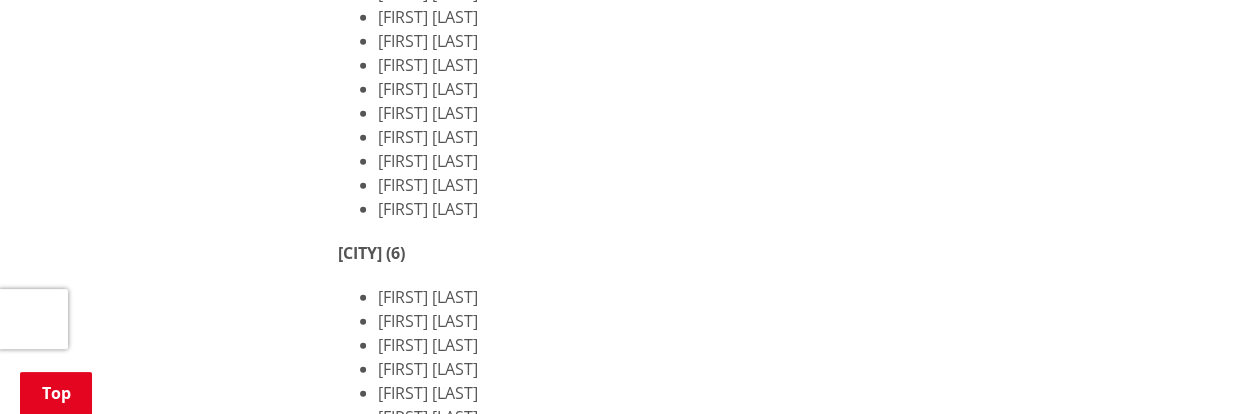 click on "Sasha McGaughran" at bounding box center [784, 137] 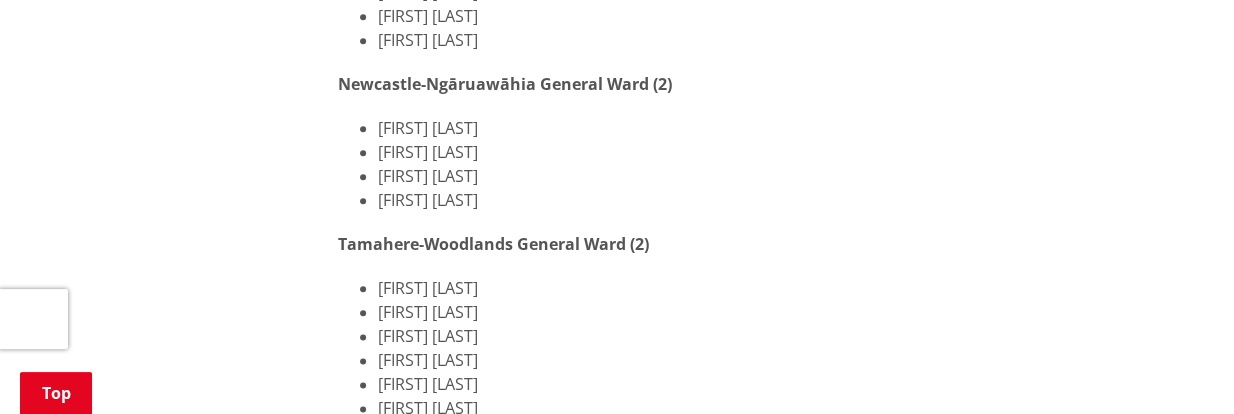 scroll, scrollTop: 909, scrollLeft: 0, axis: vertical 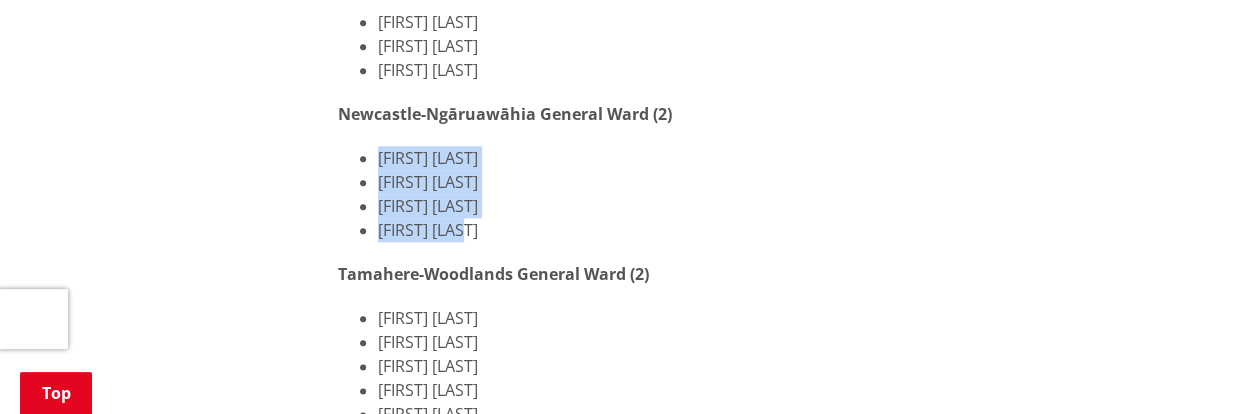 drag, startPoint x: 509, startPoint y: 231, endPoint x: 365, endPoint y: 162, distance: 159.6778 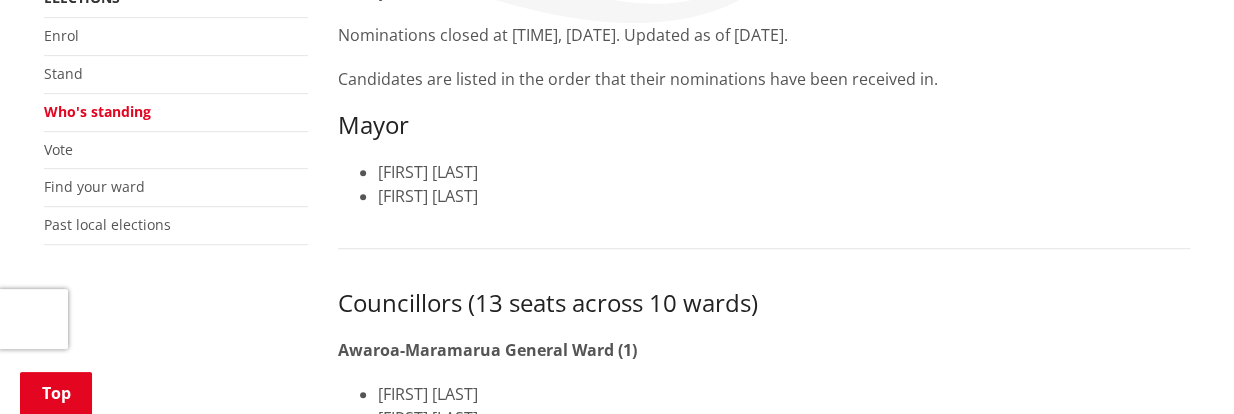 scroll, scrollTop: 454, scrollLeft: 0, axis: vertical 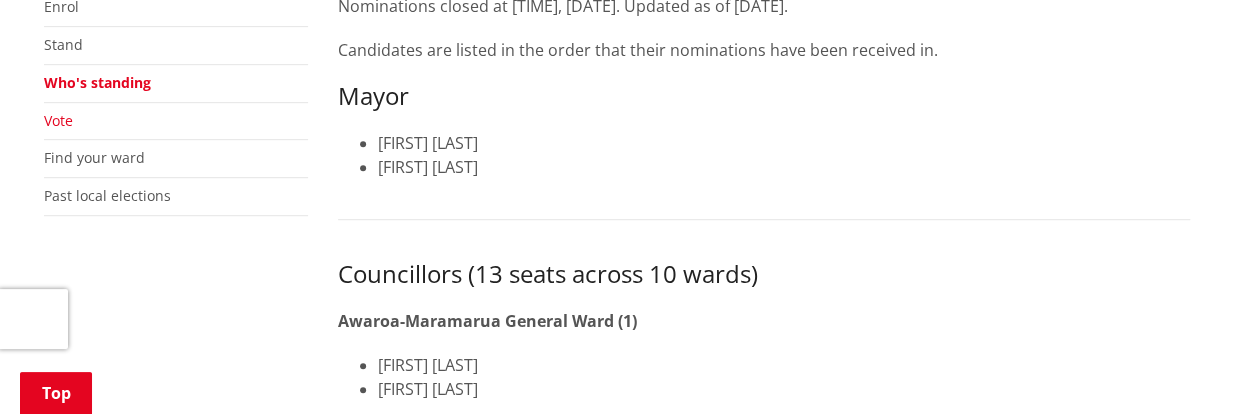 click on "Vote" at bounding box center (58, 120) 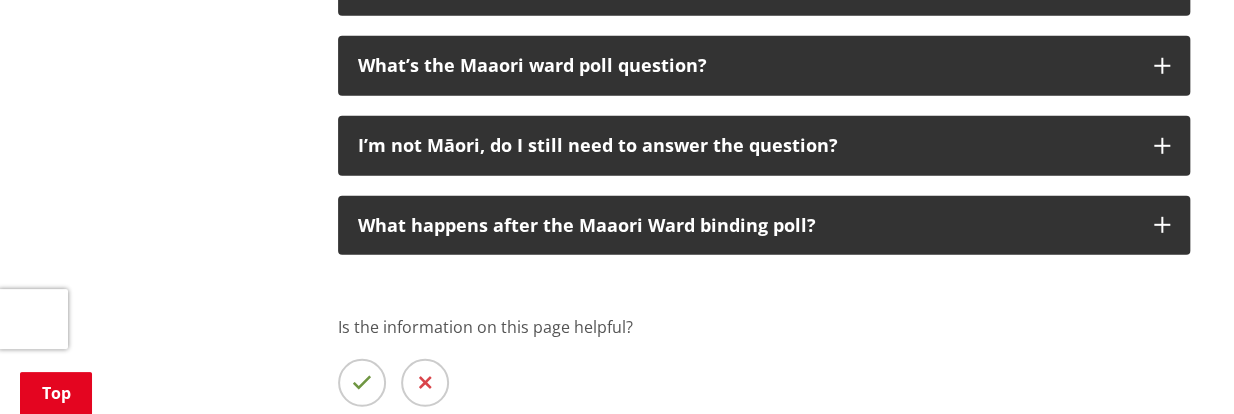 scroll, scrollTop: 2636, scrollLeft: 0, axis: vertical 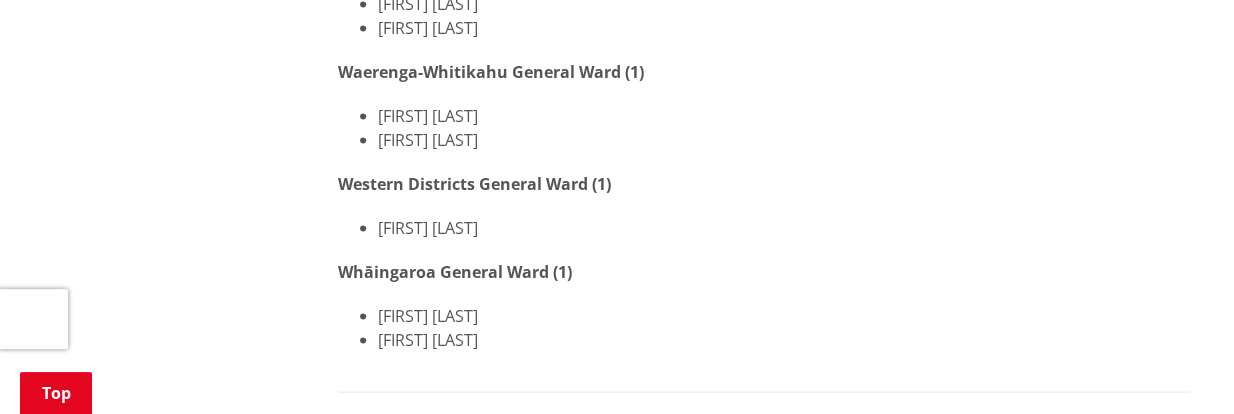 drag, startPoint x: 512, startPoint y: 140, endPoint x: 370, endPoint y: 119, distance: 143.54442 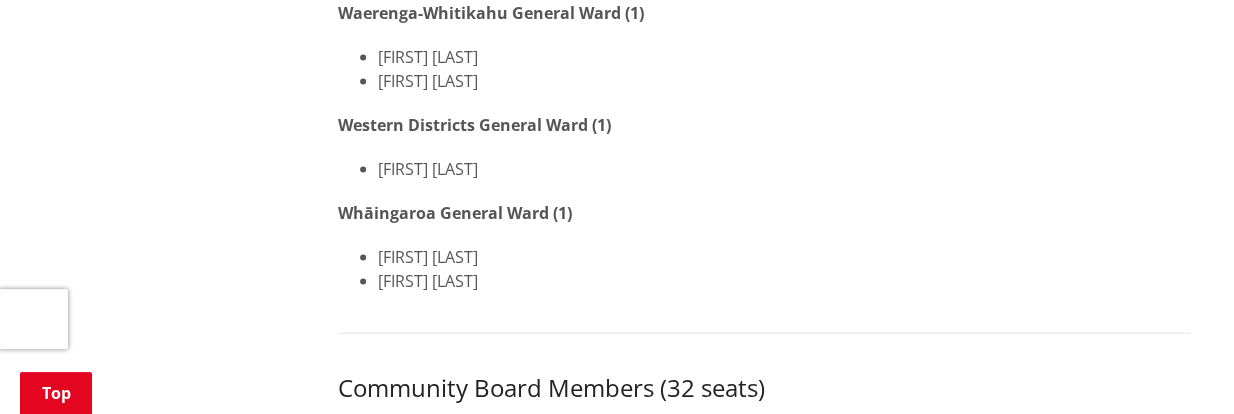 scroll, scrollTop: 1818, scrollLeft: 0, axis: vertical 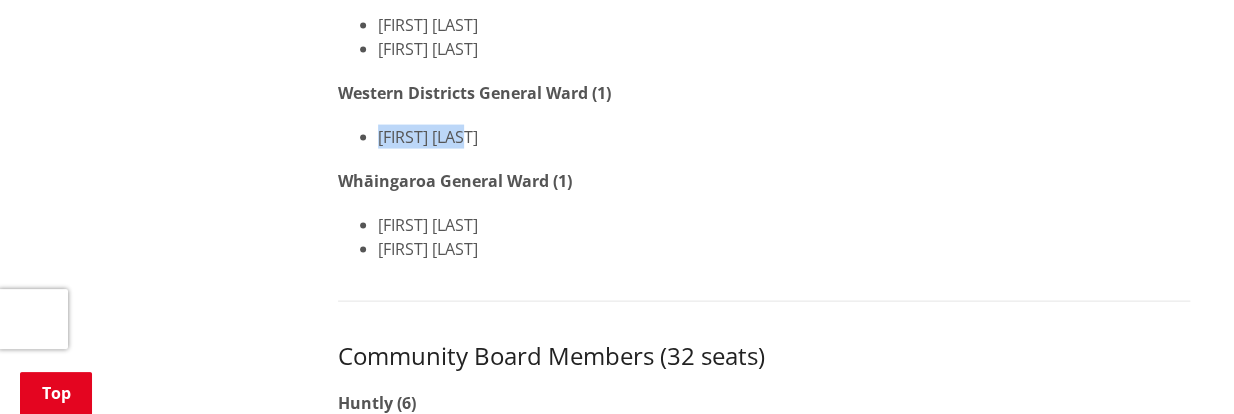 drag, startPoint x: 481, startPoint y: 139, endPoint x: 364, endPoint y: 138, distance: 117.00427 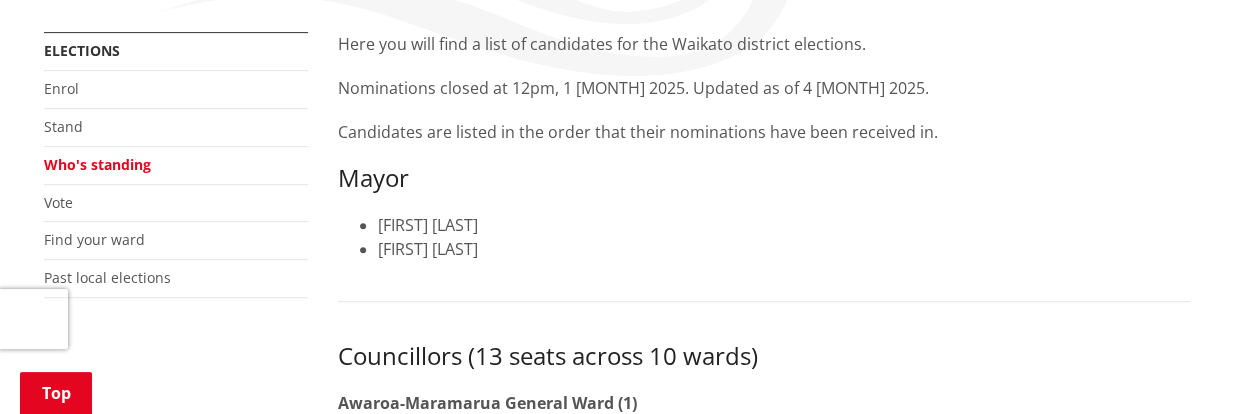 scroll, scrollTop: 363, scrollLeft: 0, axis: vertical 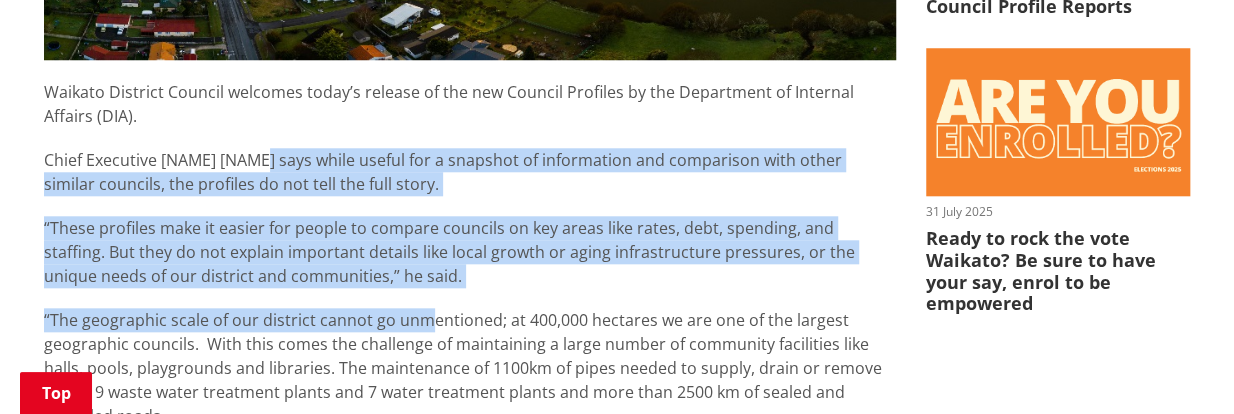 drag, startPoint x: 259, startPoint y: 150, endPoint x: 423, endPoint y: 288, distance: 214.33618 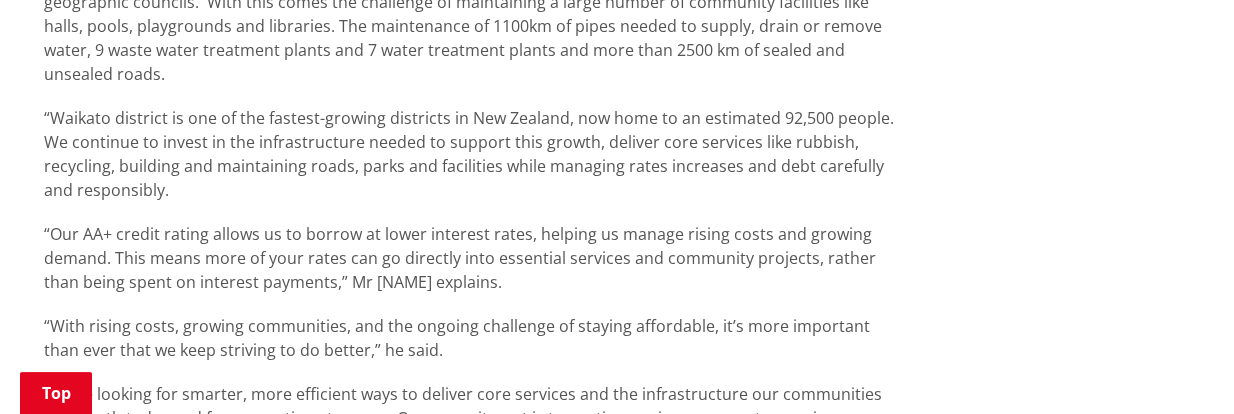 scroll, scrollTop: 1090, scrollLeft: 0, axis: vertical 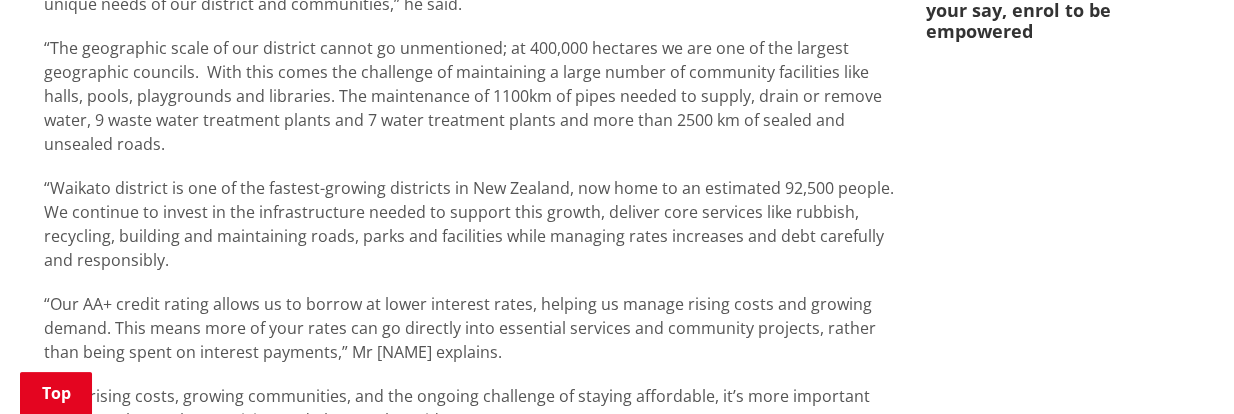 click on "“The geographic scale of our district cannot go unmentioned; at 400,000 hectares we are one of the largest geographic councils.  With this comes the challenge of maintaining a large number of community facilities like halls, pools, playgrounds and libraries. The maintenance of 1100km of pipes needed to supply, drain or remove water, 9 waste water treatment plants and 7 water treatment plants and more than 2500 km of sealed and unsealed roads." at bounding box center (470, 96) 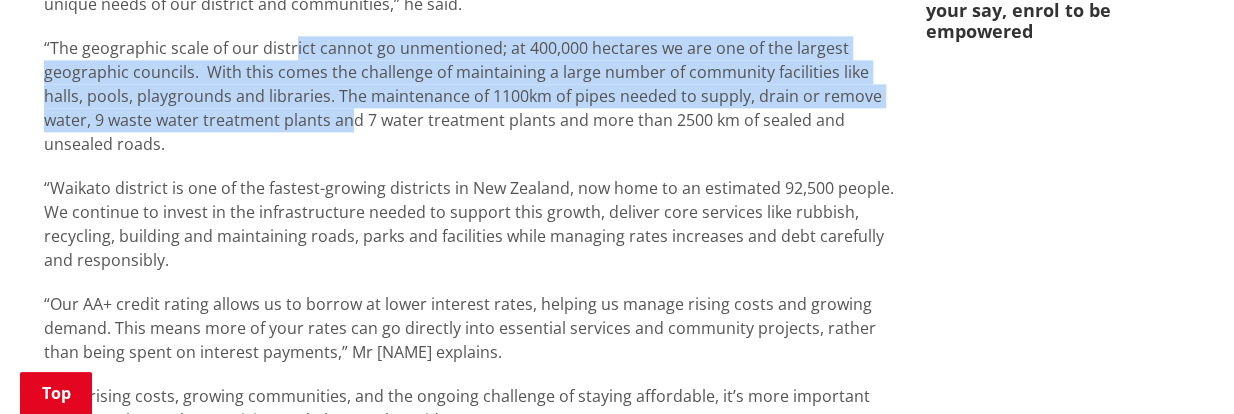 drag, startPoint x: 290, startPoint y: 51, endPoint x: 360, endPoint y: 147, distance: 118.810776 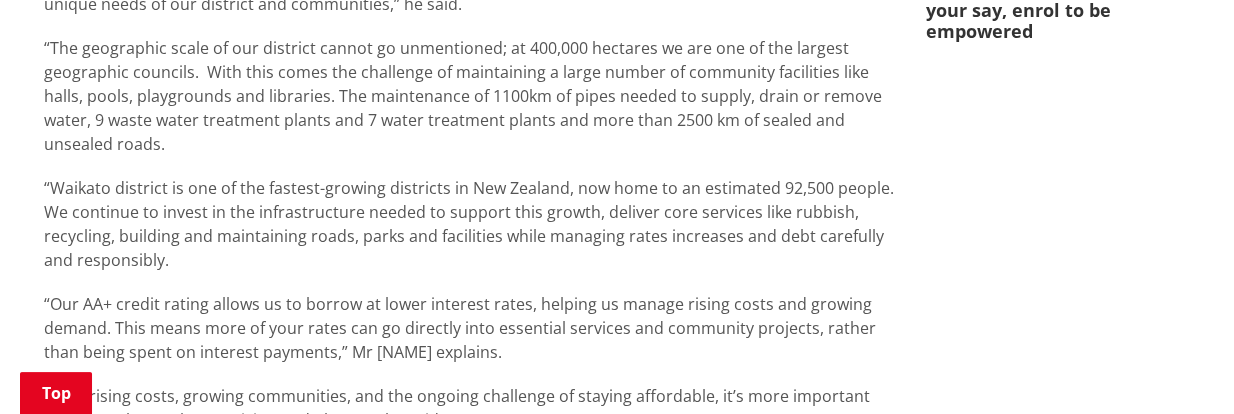 click on "Waikato District Council welcomes today’s release of the new Council Profiles by the Department of Internal Affairs (DIA).   Chief Executive Craig Hobbs says while useful for a snapshot of information and comparison with other similar councils, the profiles do not tell the full story.   “These profiles make it easier for people to compare councils on key areas like rates, debt, spending, and staffing. But they do not explain important details like local growth or aging infrastructure pressures, or the unique needs of our district and communities,” he said.   “Waikato district is one of the fastest-growing districts in New Zealand, now home to an estimated 92,500 people. We continue to invest in the infrastructure needed to support this growth, deliver core services like rubbish, recycling, building and maintaining roads, parks and facilities while managing rates increases and debt carefully and responsibly.   You can read the full profile report and find more information here ." at bounding box center (470, 210) 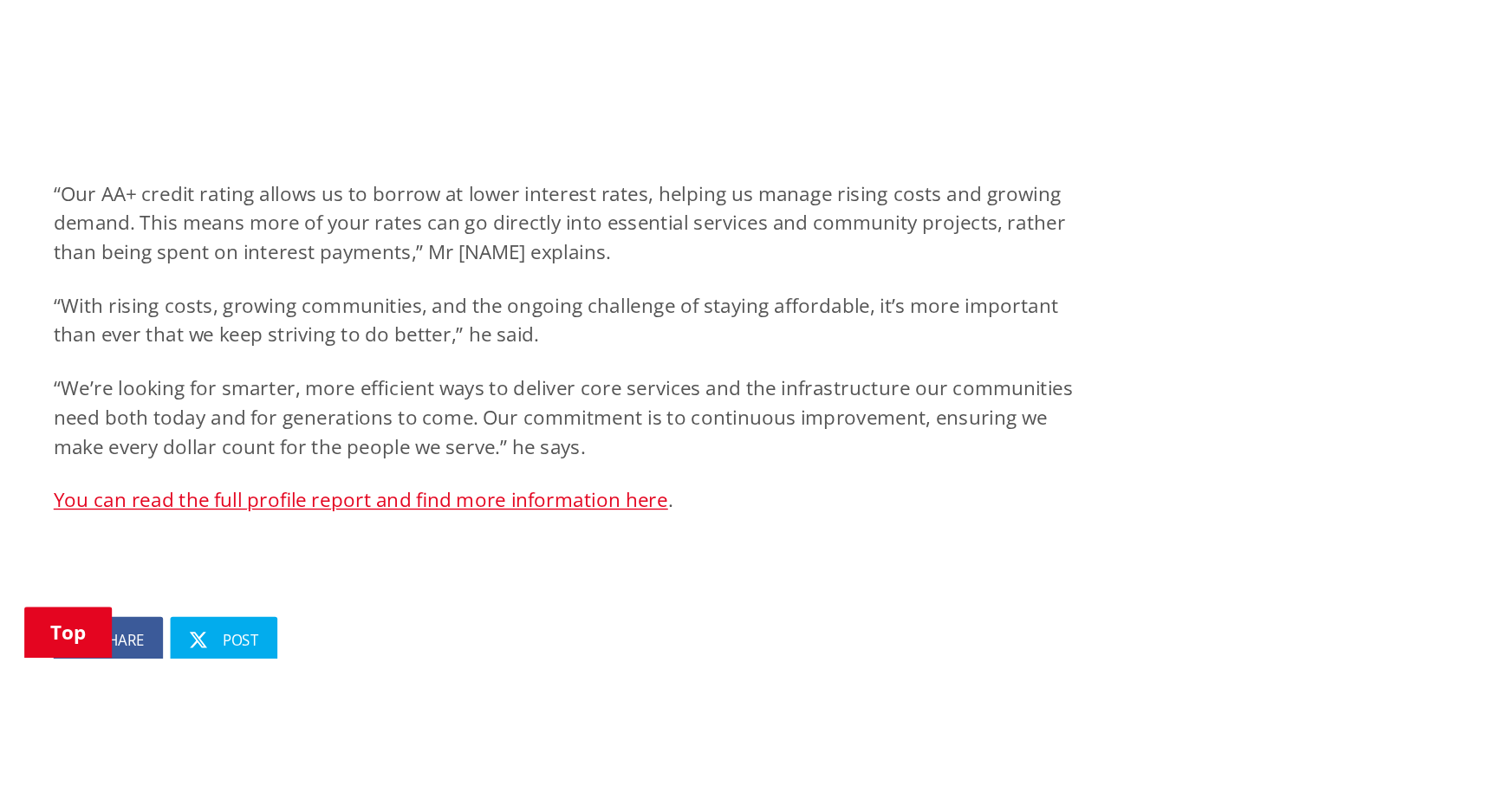 scroll, scrollTop: 1181, scrollLeft: 0, axis: vertical 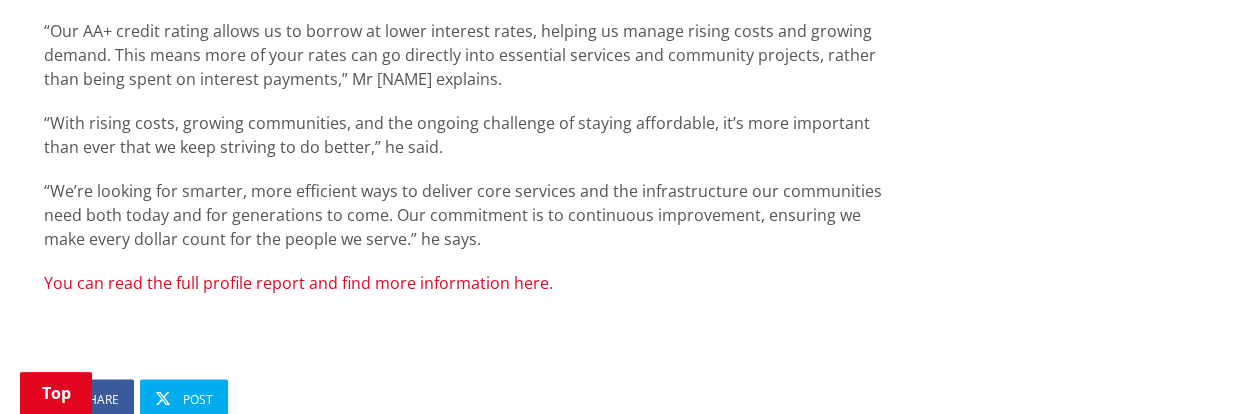 click on "You can read the full profile report and find more information here" at bounding box center [296, 283] 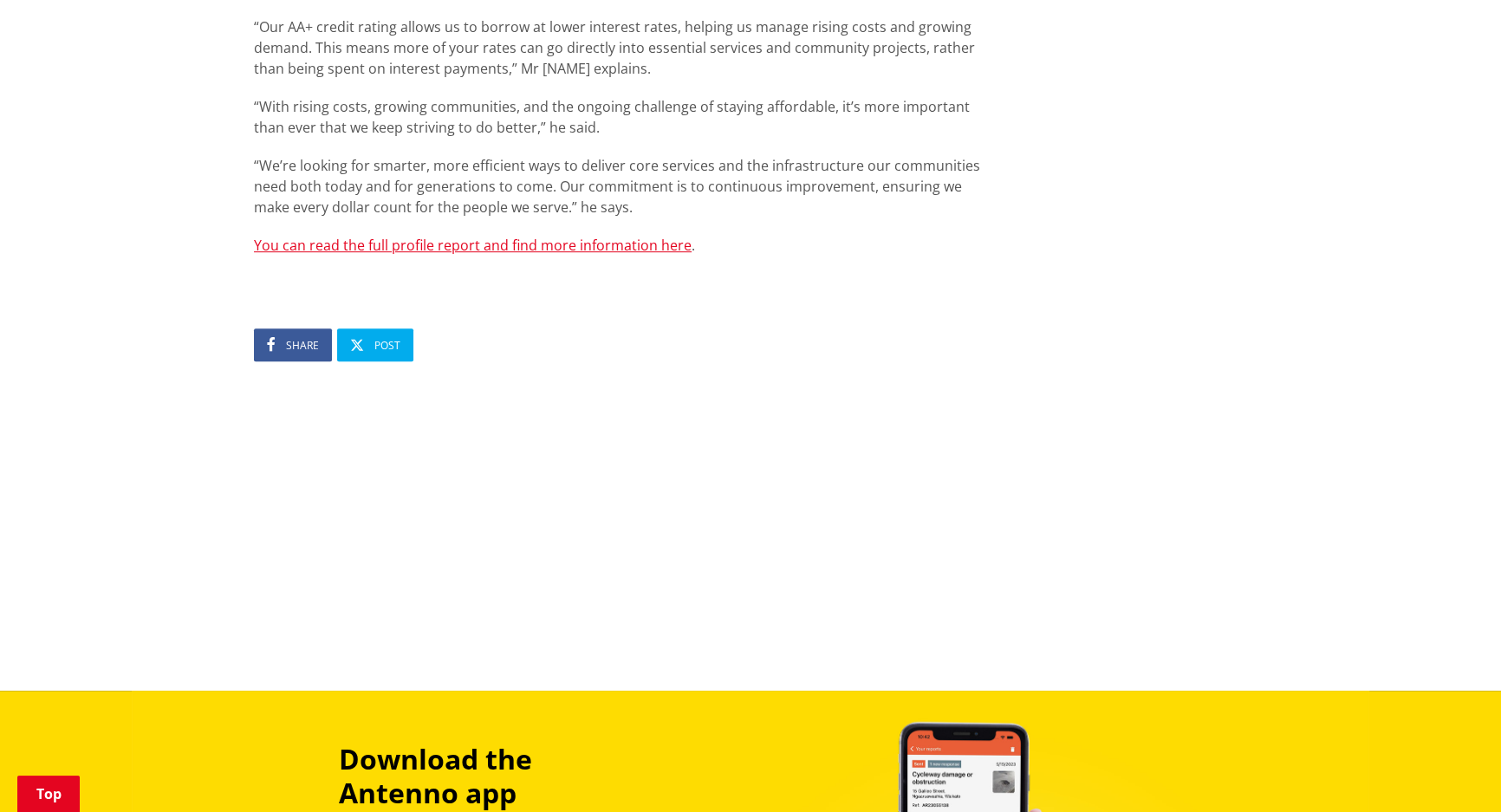 click on "You can read the full profile report and find more information here ." at bounding box center (623, 245) 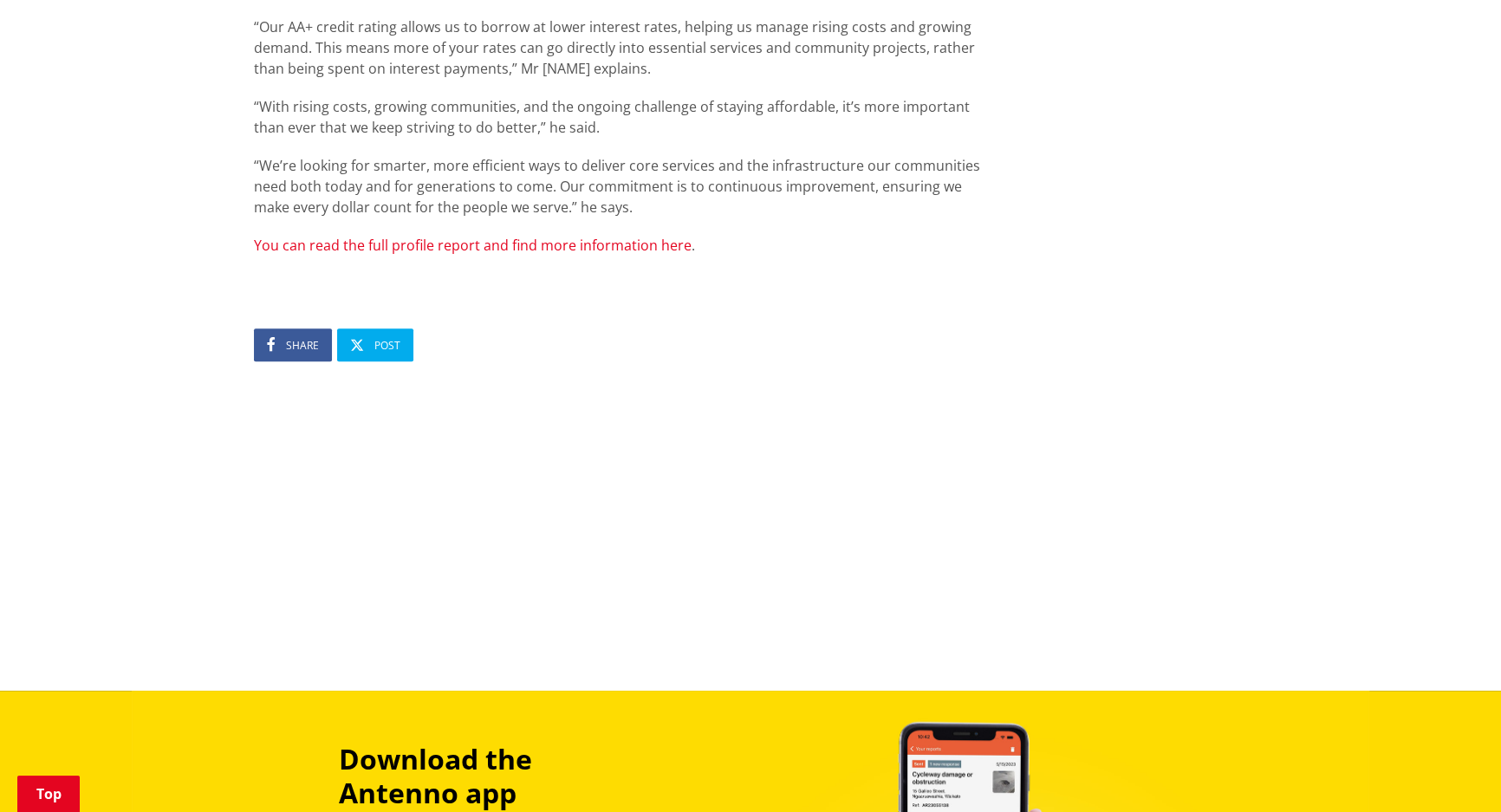 click on "You can read the full profile report and find more information here" at bounding box center [472, 245] 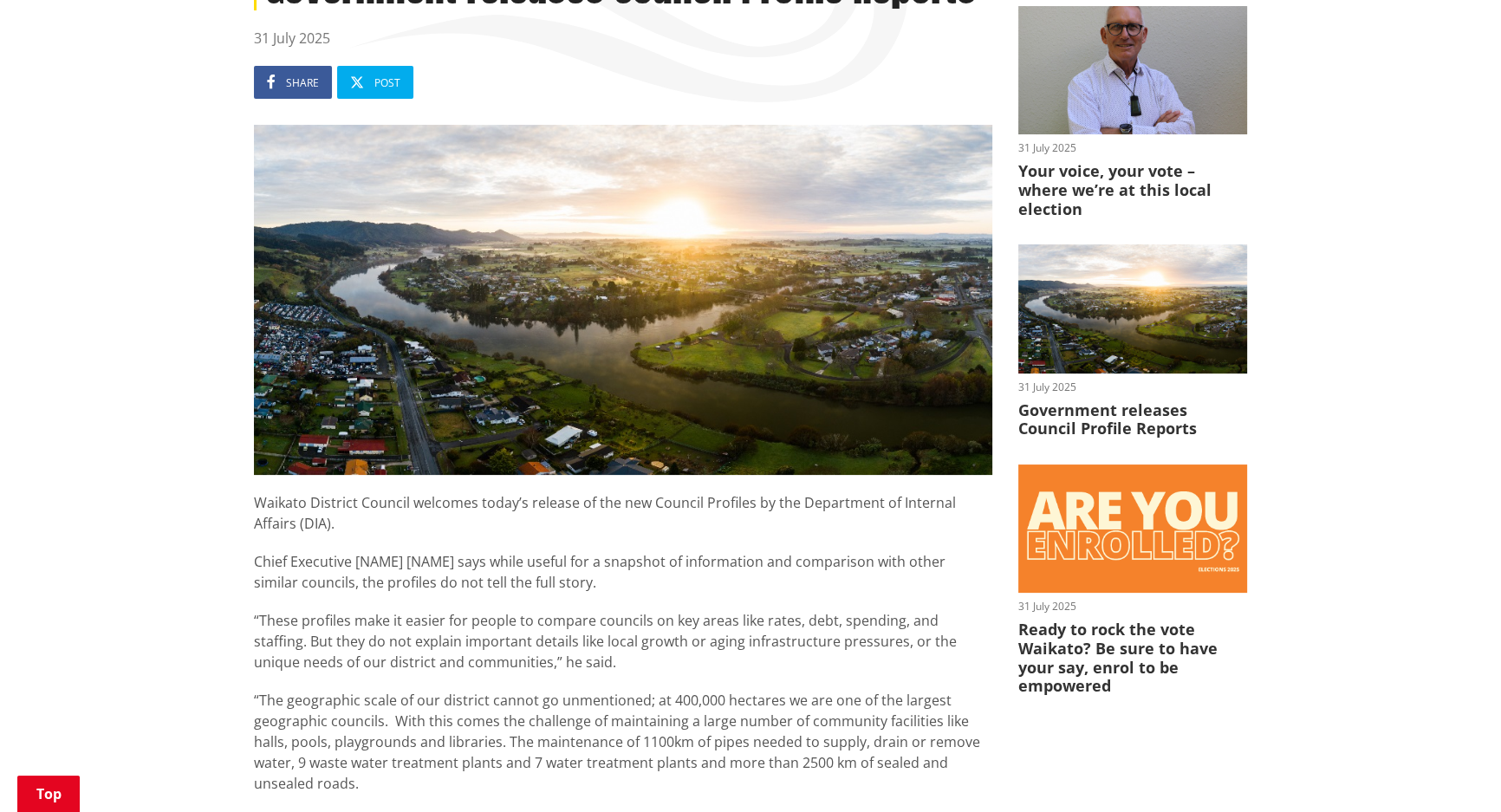 scroll, scrollTop: 315, scrollLeft: 0, axis: vertical 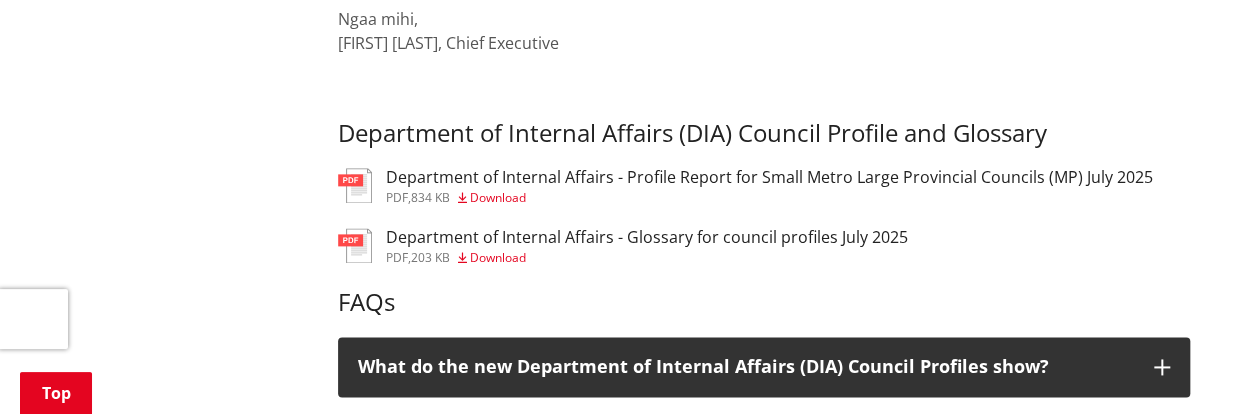 click on "Download" at bounding box center [498, 197] 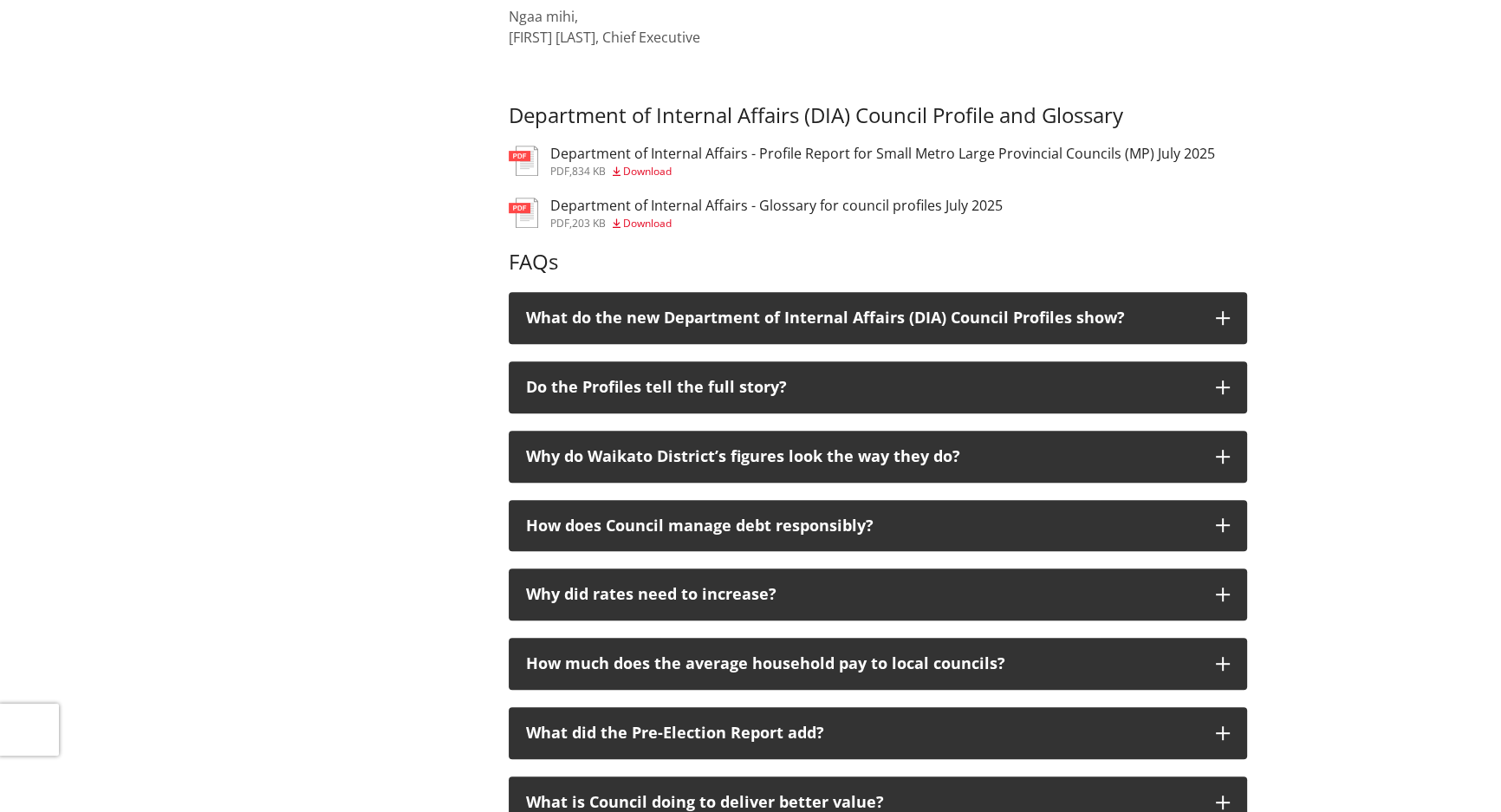 scroll, scrollTop: 945, scrollLeft: 0, axis: vertical 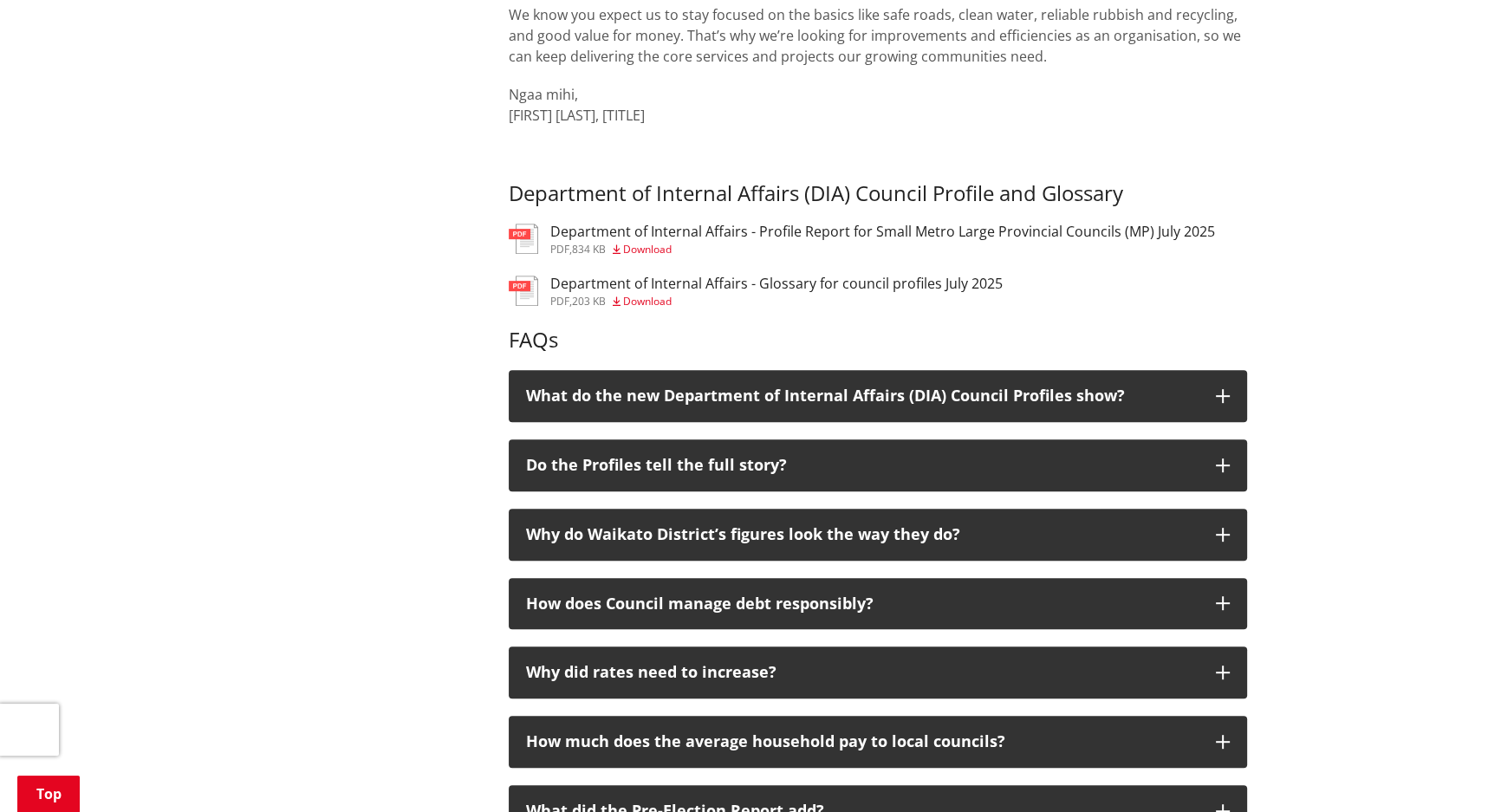 click on "Download" at bounding box center (647, 301) 